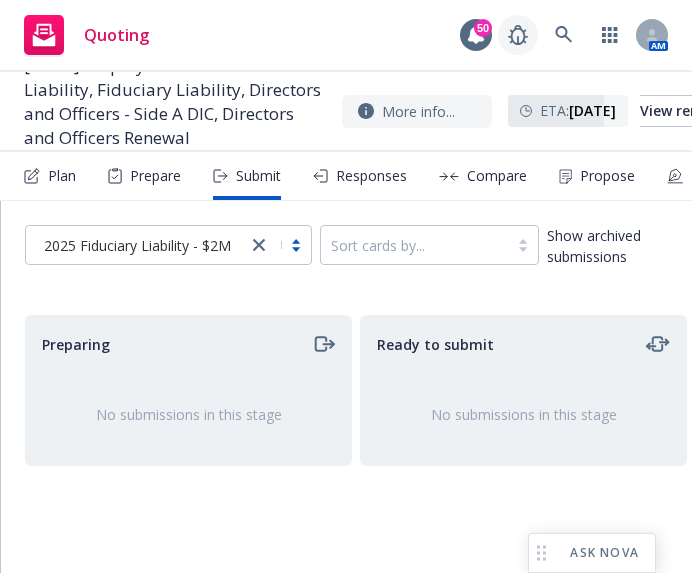 scroll, scrollTop: 0, scrollLeft: 0, axis: both 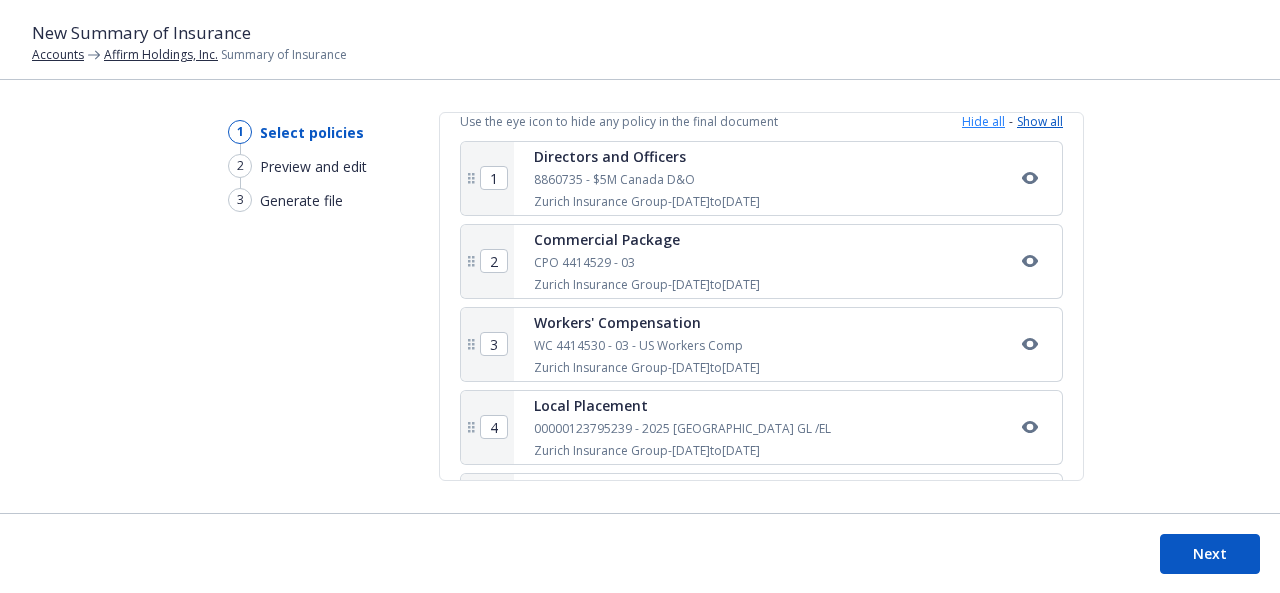 click on "Hide all" at bounding box center (983, 122) 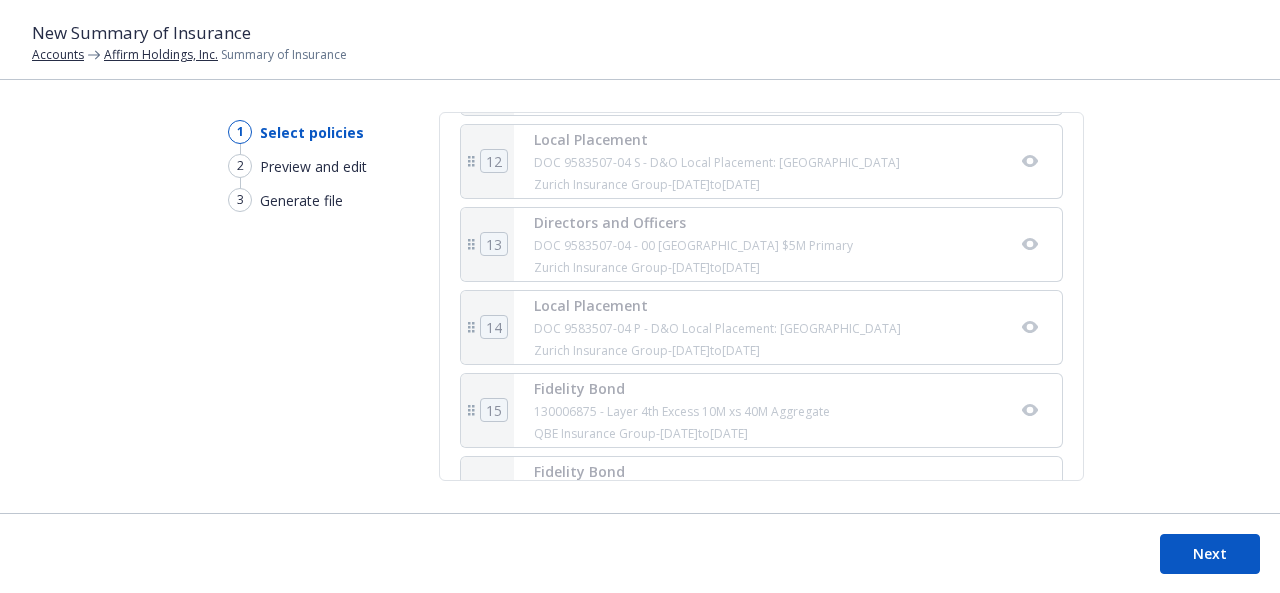 scroll, scrollTop: 1300, scrollLeft: 0, axis: vertical 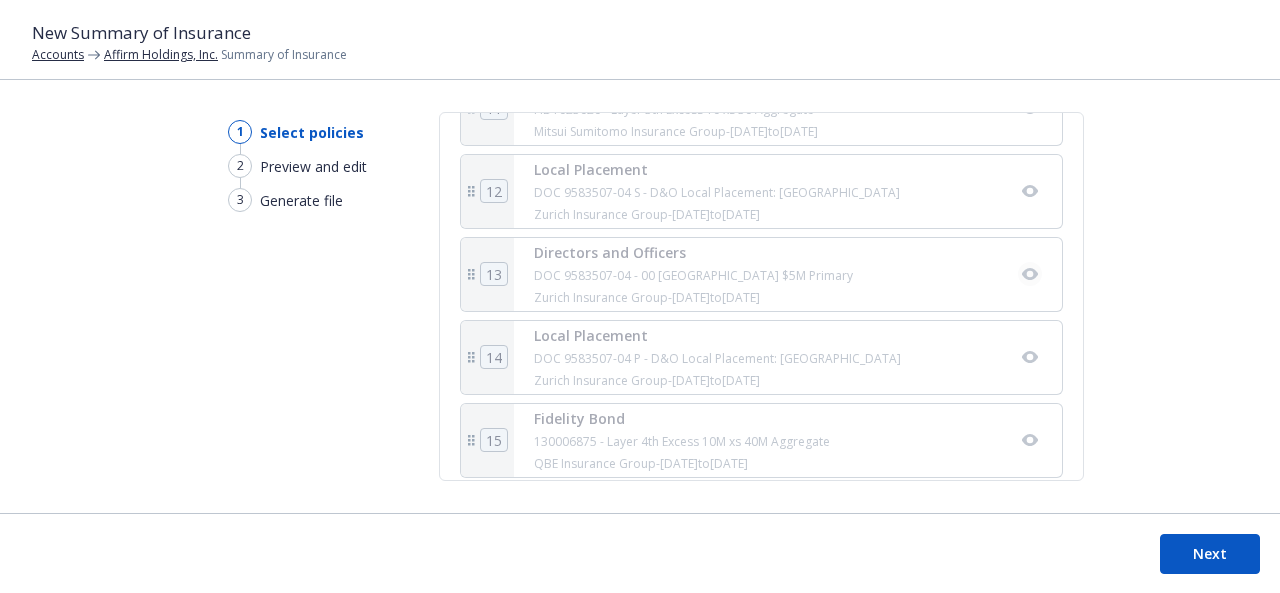 click 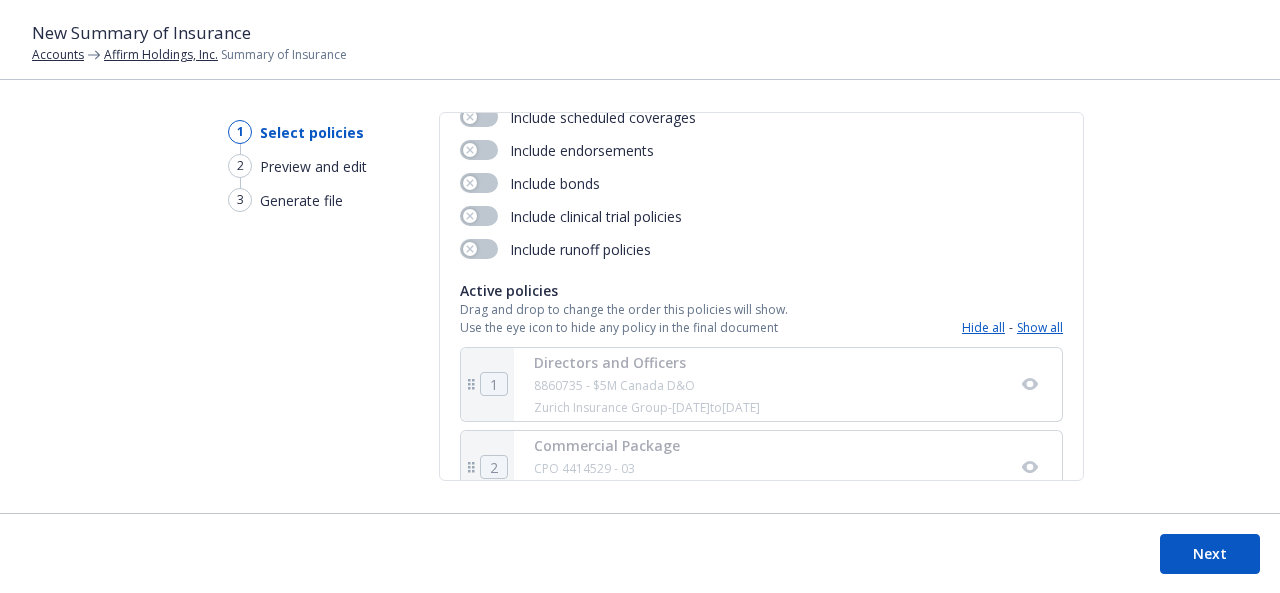 scroll, scrollTop: 0, scrollLeft: 0, axis: both 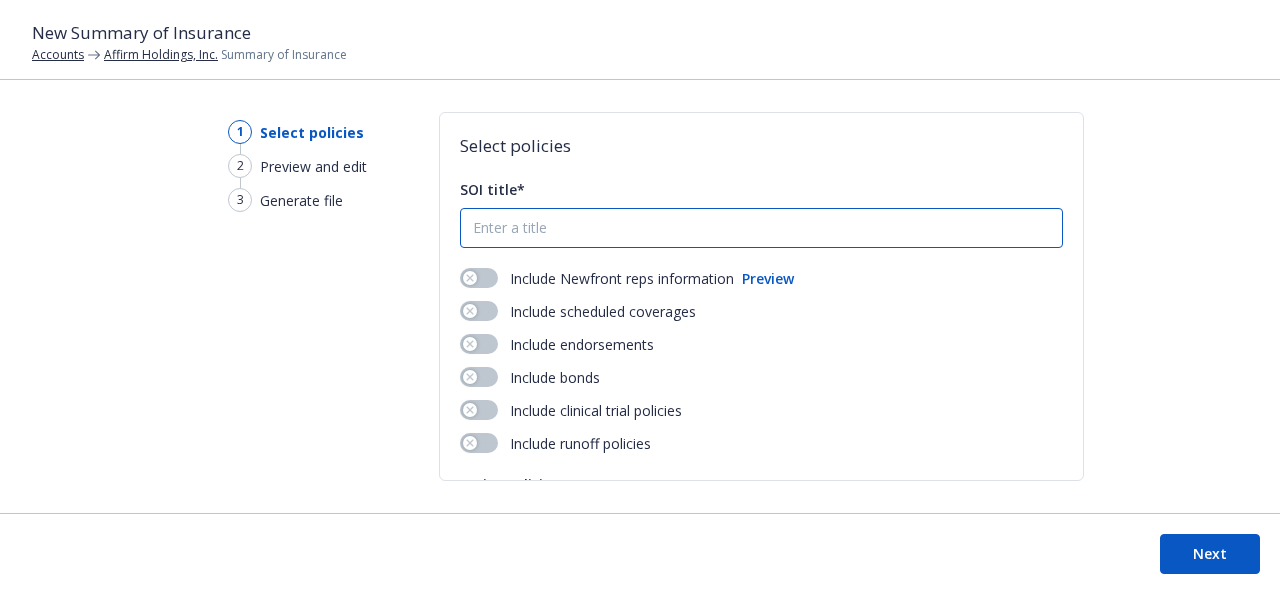 click on "SOI title*" at bounding box center (761, 228) 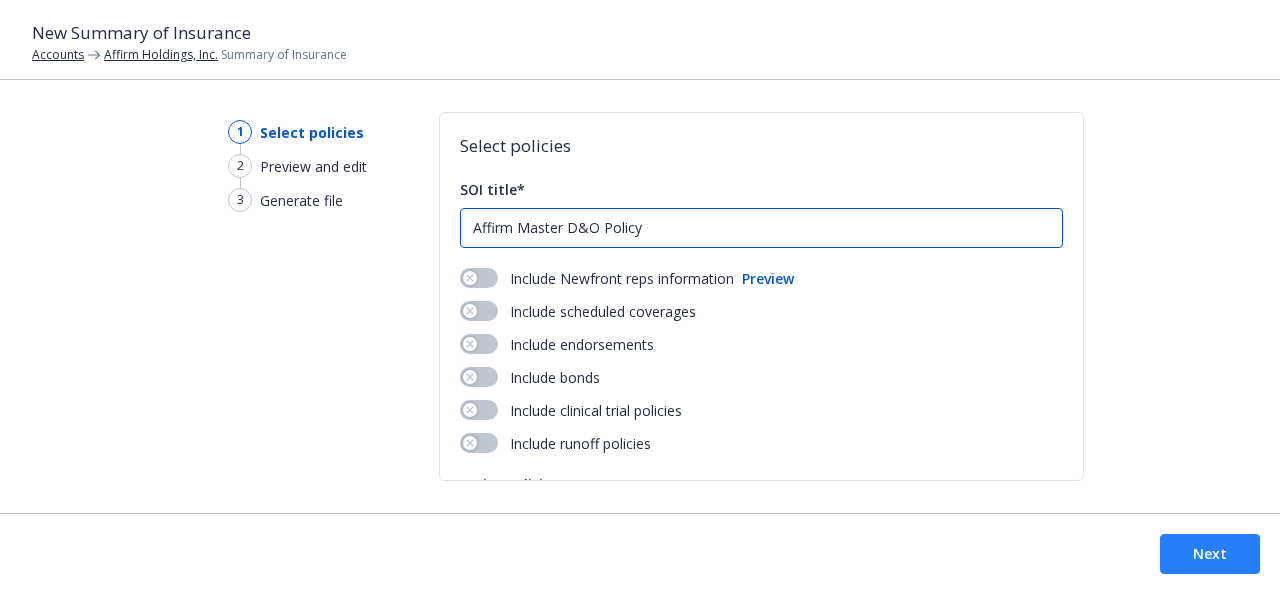 type on "Affirm Master D&O Policy" 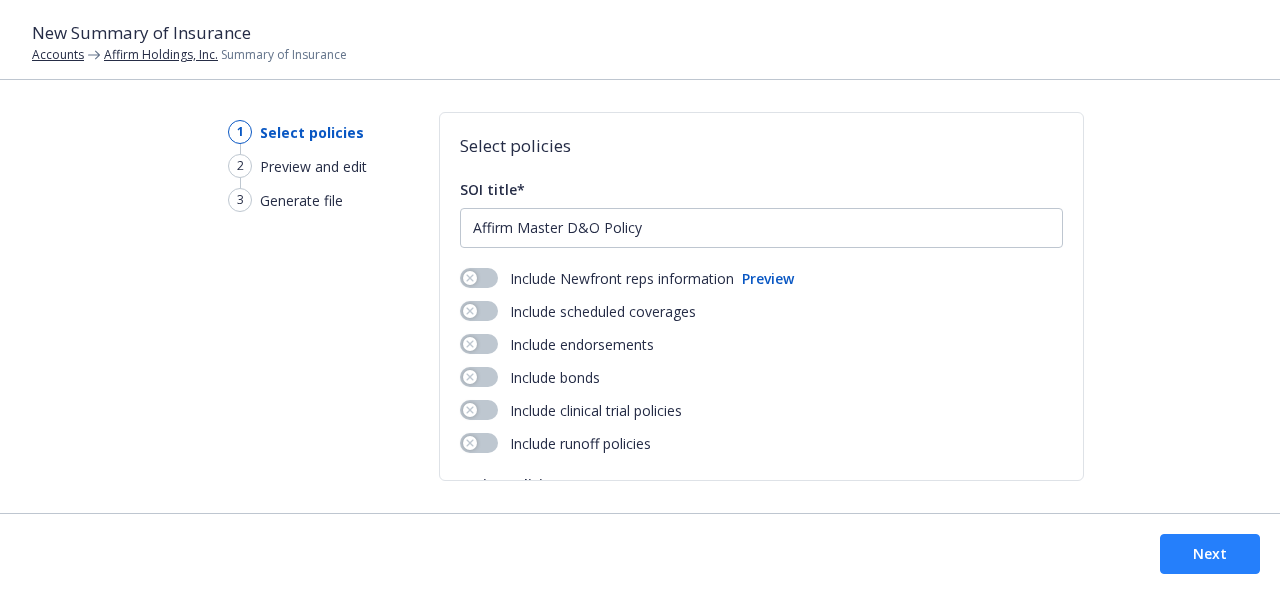click on "Next" at bounding box center (1210, 554) 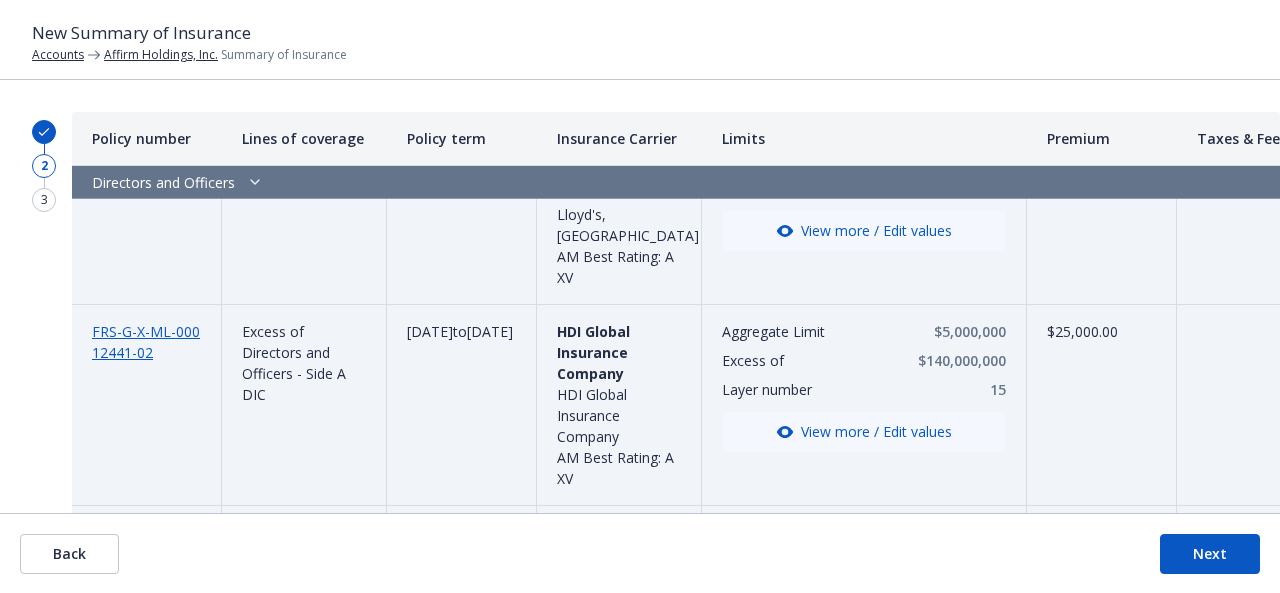scroll, scrollTop: 5765, scrollLeft: 0, axis: vertical 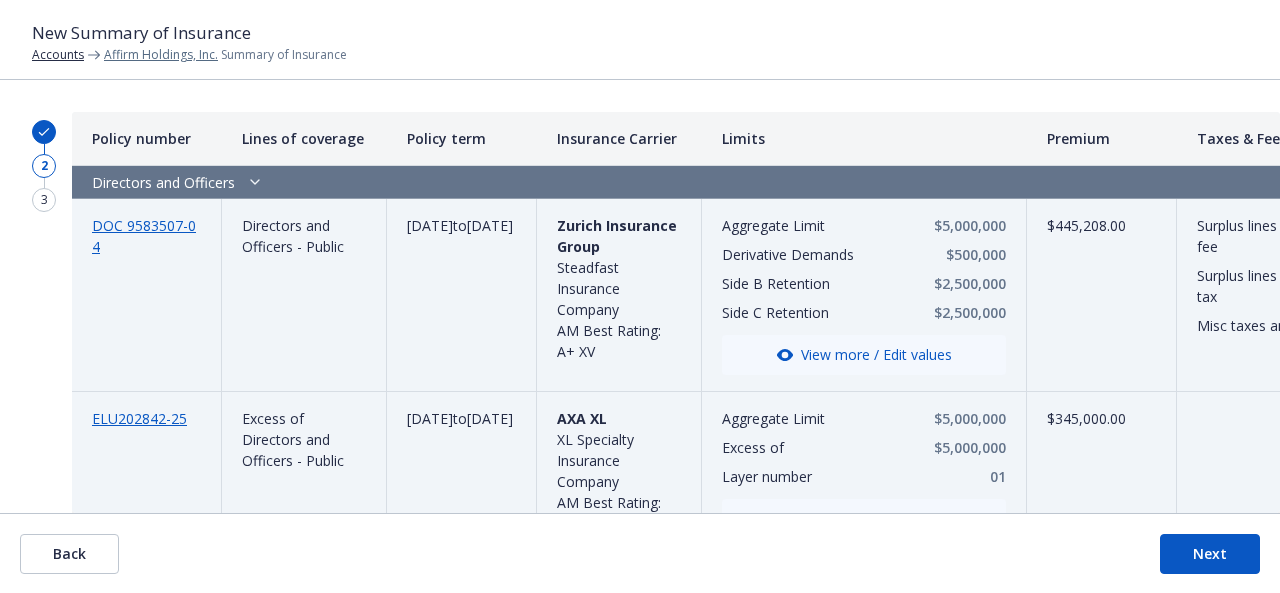 click on "Affirm Holdings, Inc." at bounding box center (161, 54) 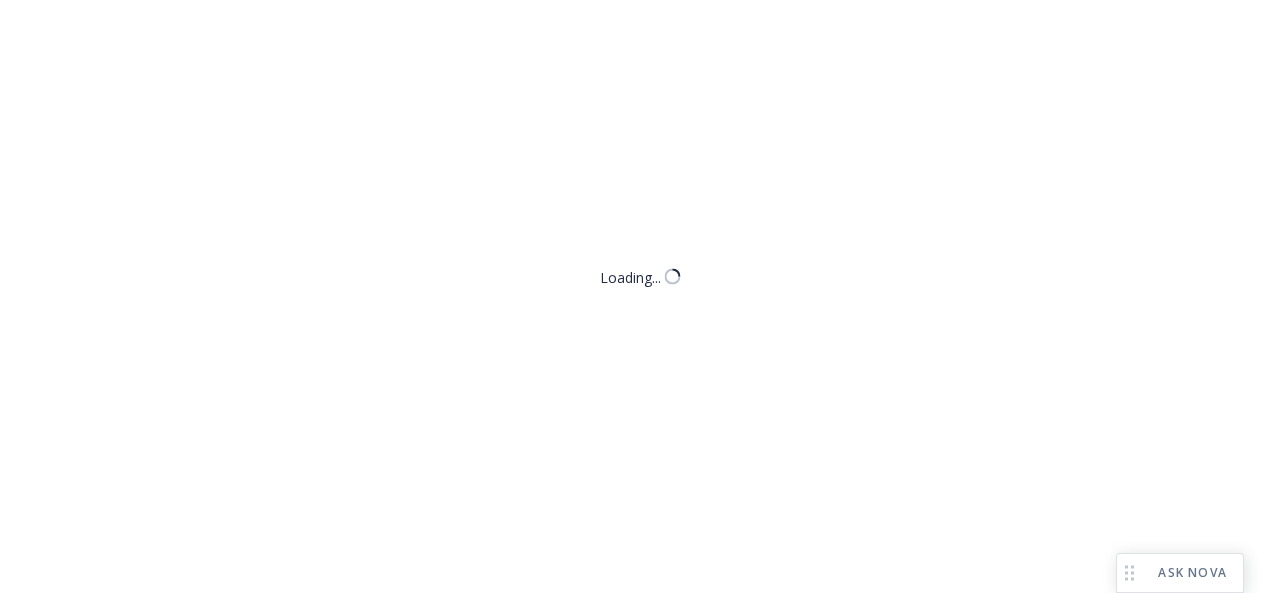 scroll, scrollTop: 0, scrollLeft: 0, axis: both 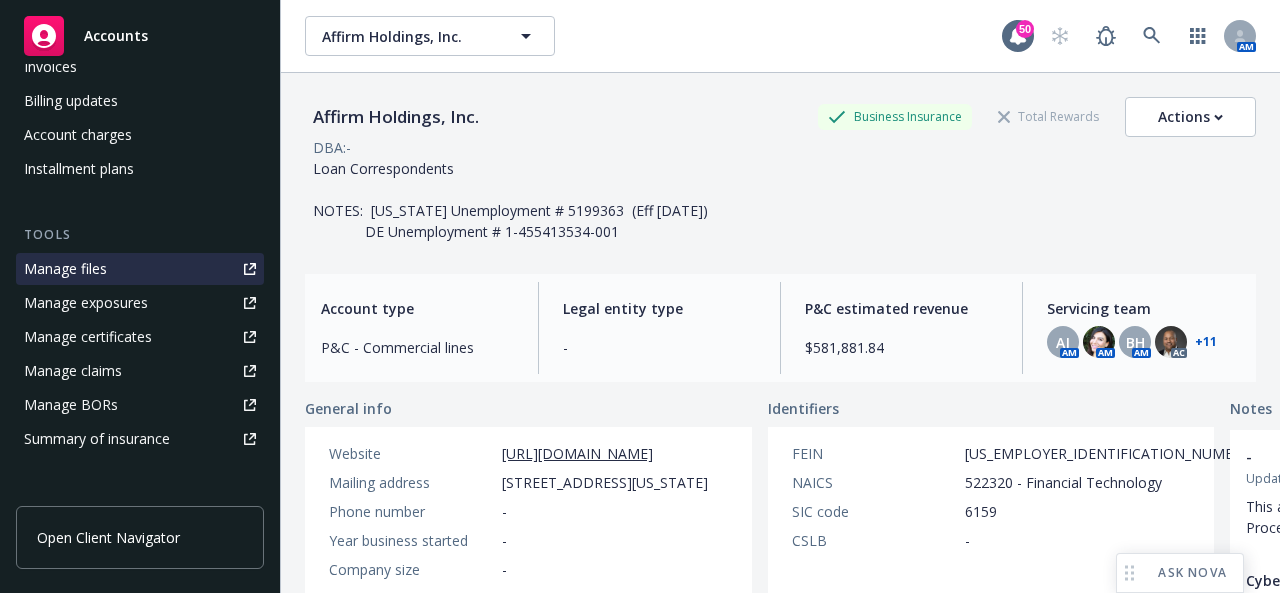 click on "Manage files" at bounding box center [65, 269] 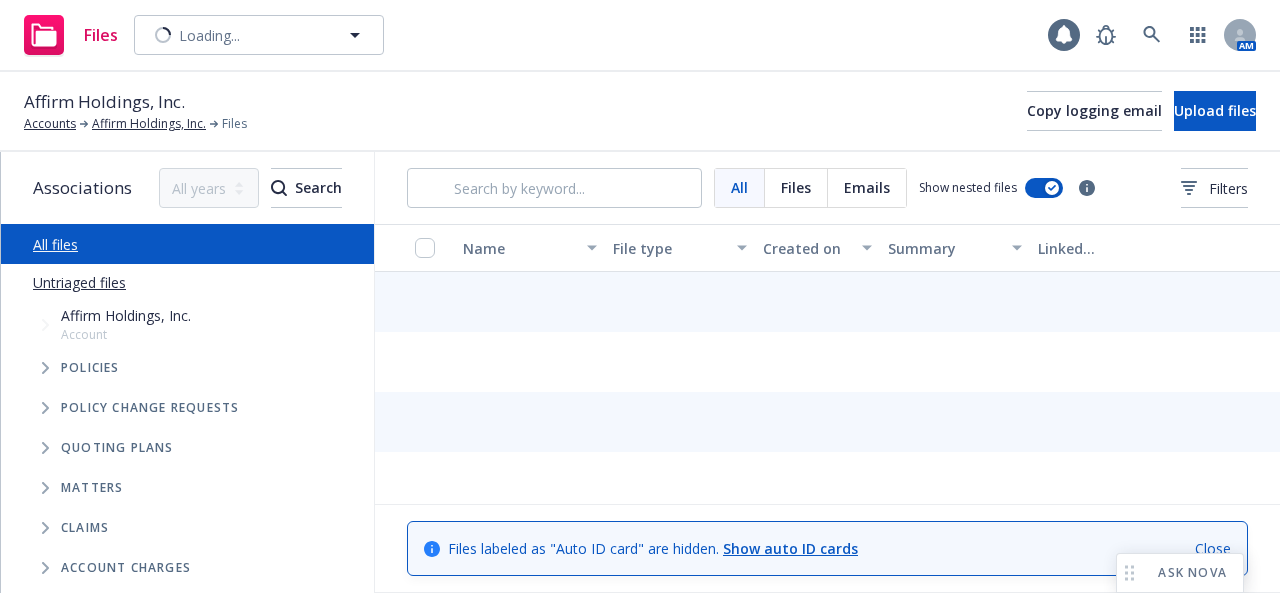 scroll, scrollTop: 0, scrollLeft: 0, axis: both 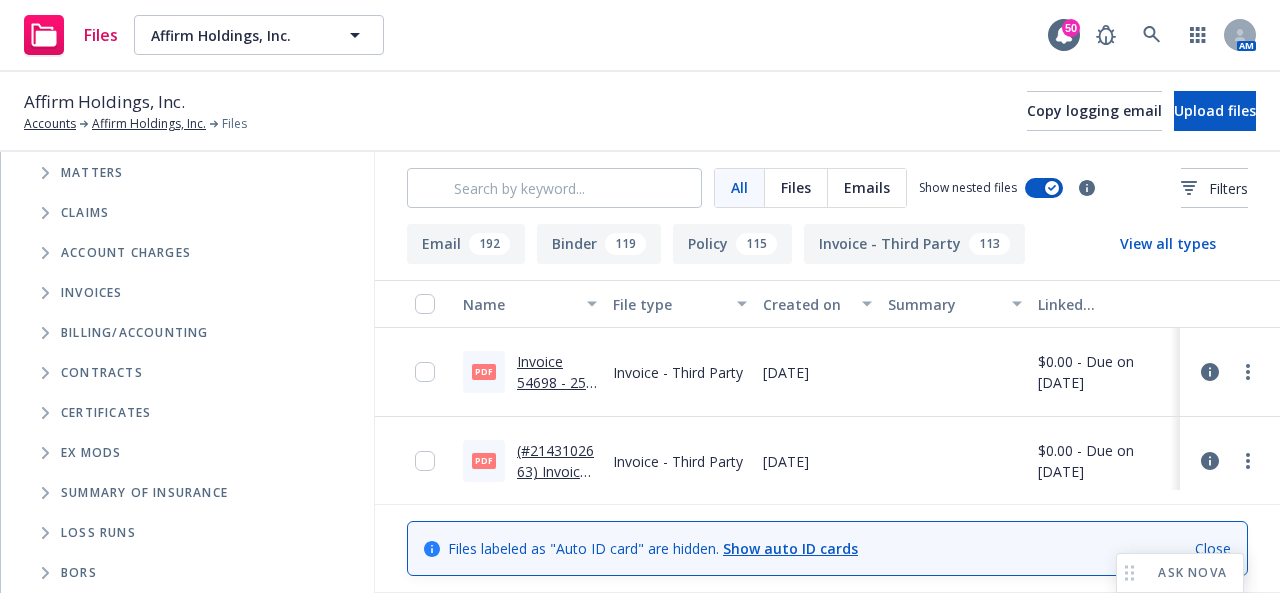 click 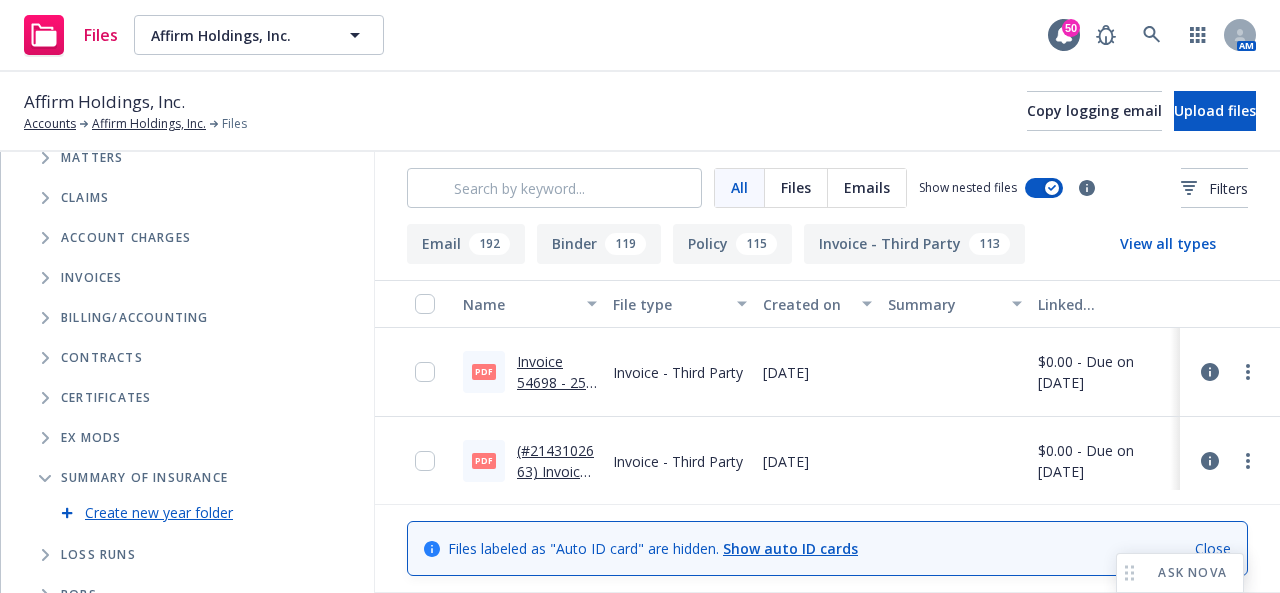 click on "Summary of insurance" at bounding box center [144, 478] 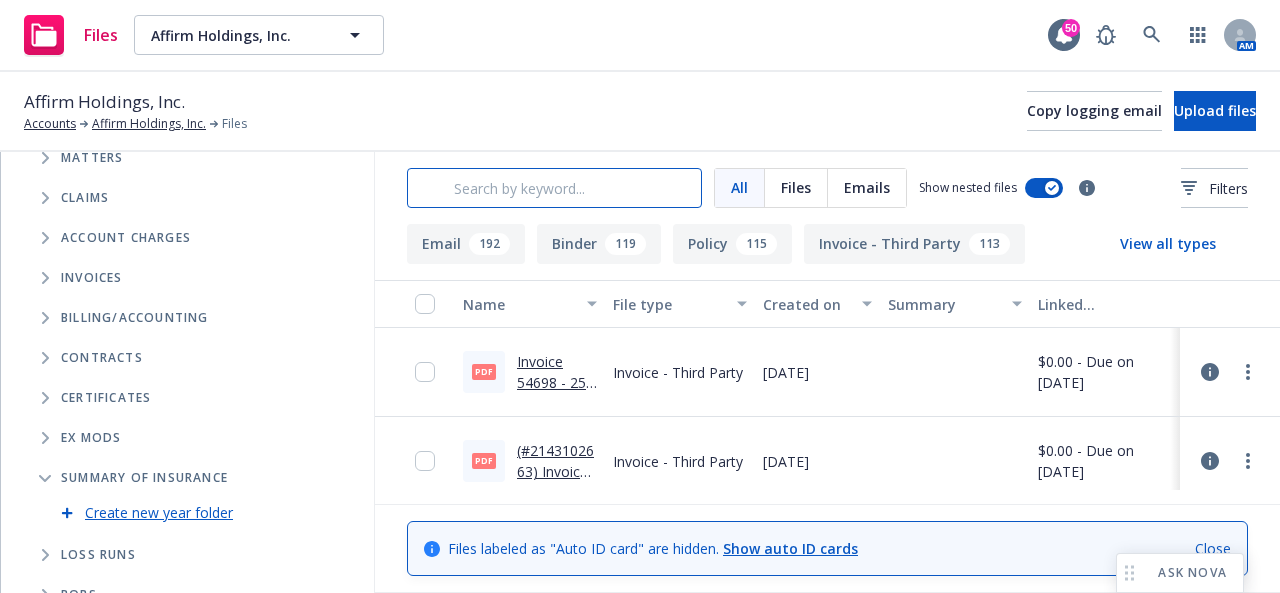 click at bounding box center [554, 188] 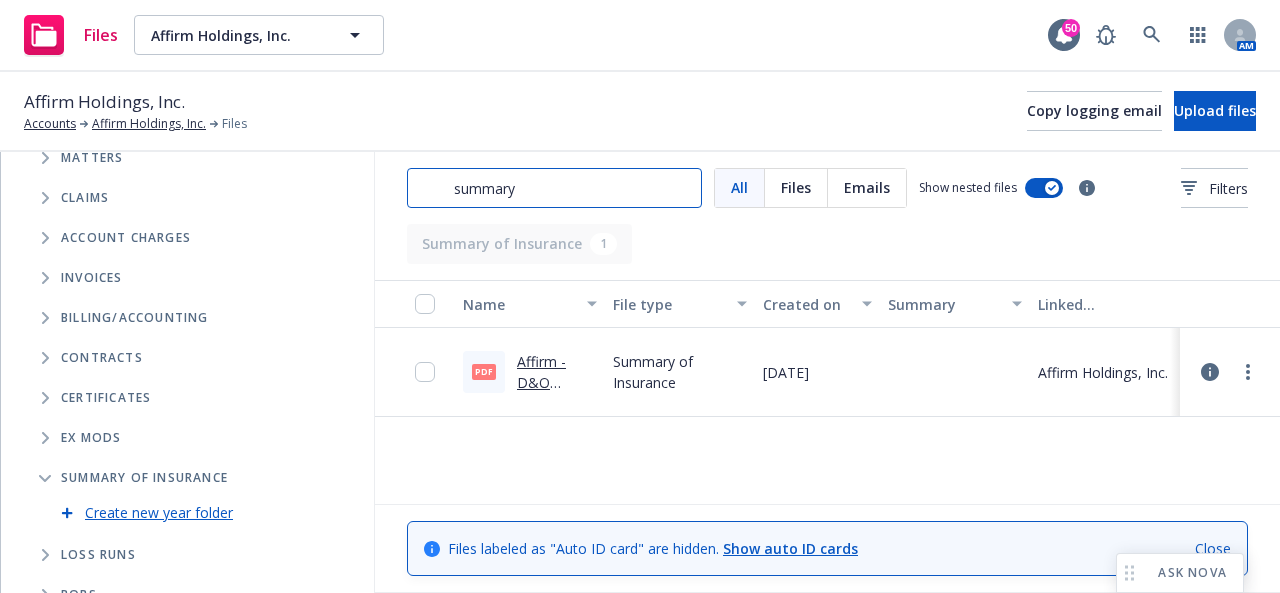 type on "summary" 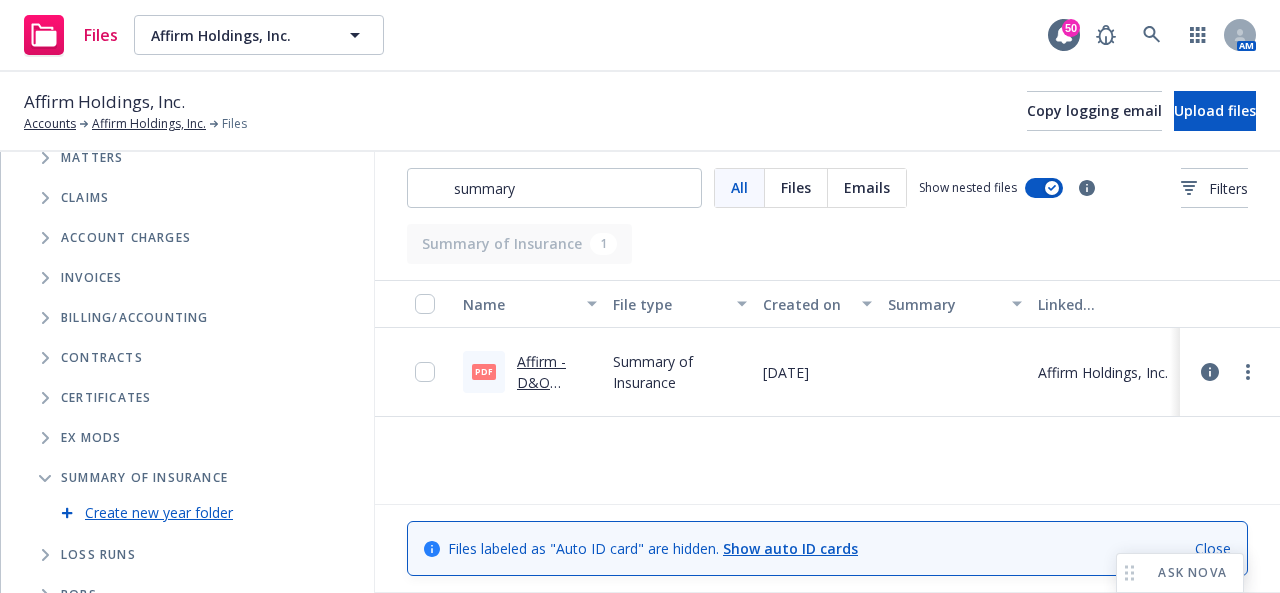click on "Affirm - D&O Insurance Summary.pdf" at bounding box center [553, 403] 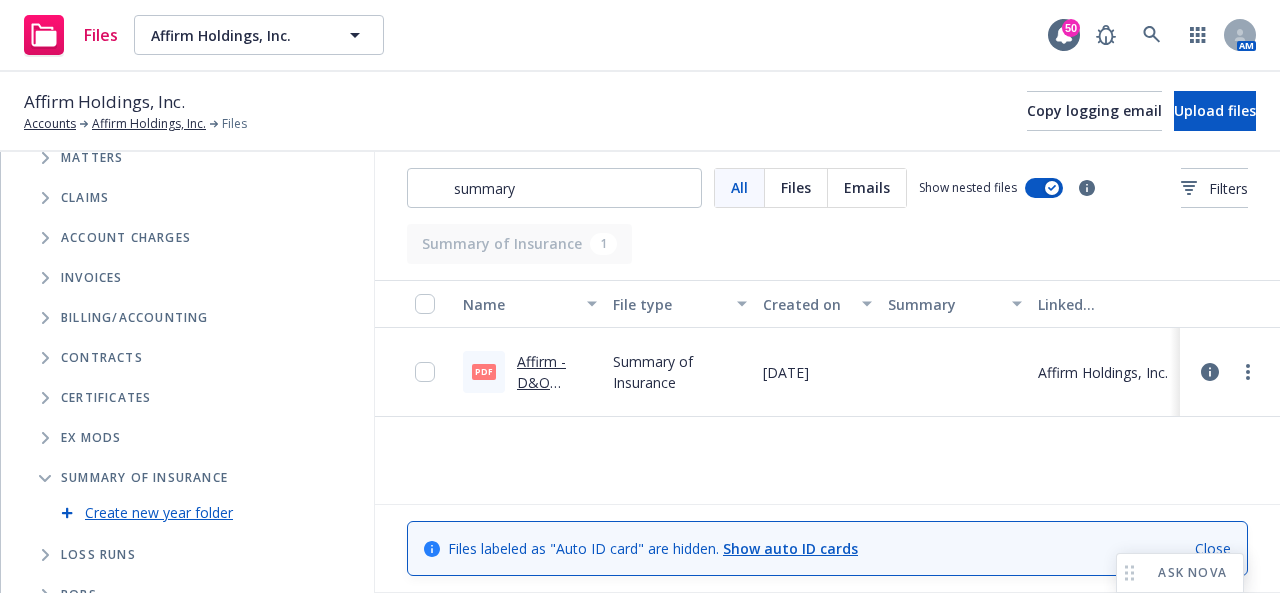 click on "Affirm - D&O Insurance Summary.pdf" at bounding box center (553, 403) 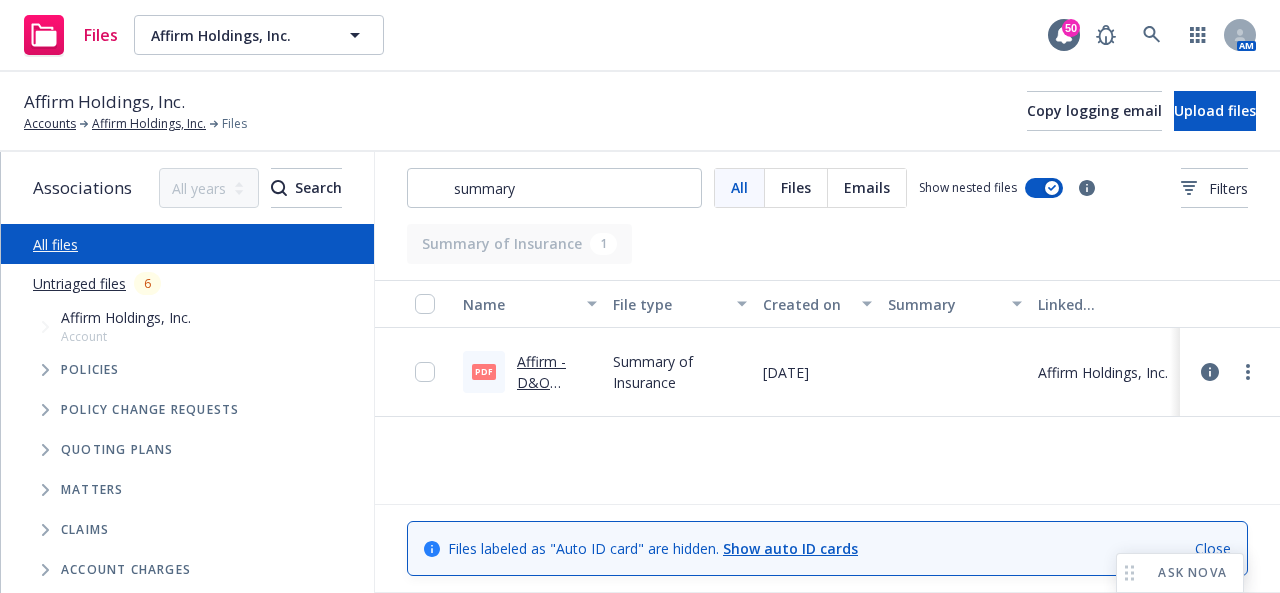 scroll, scrollTop: 100, scrollLeft: 0, axis: vertical 